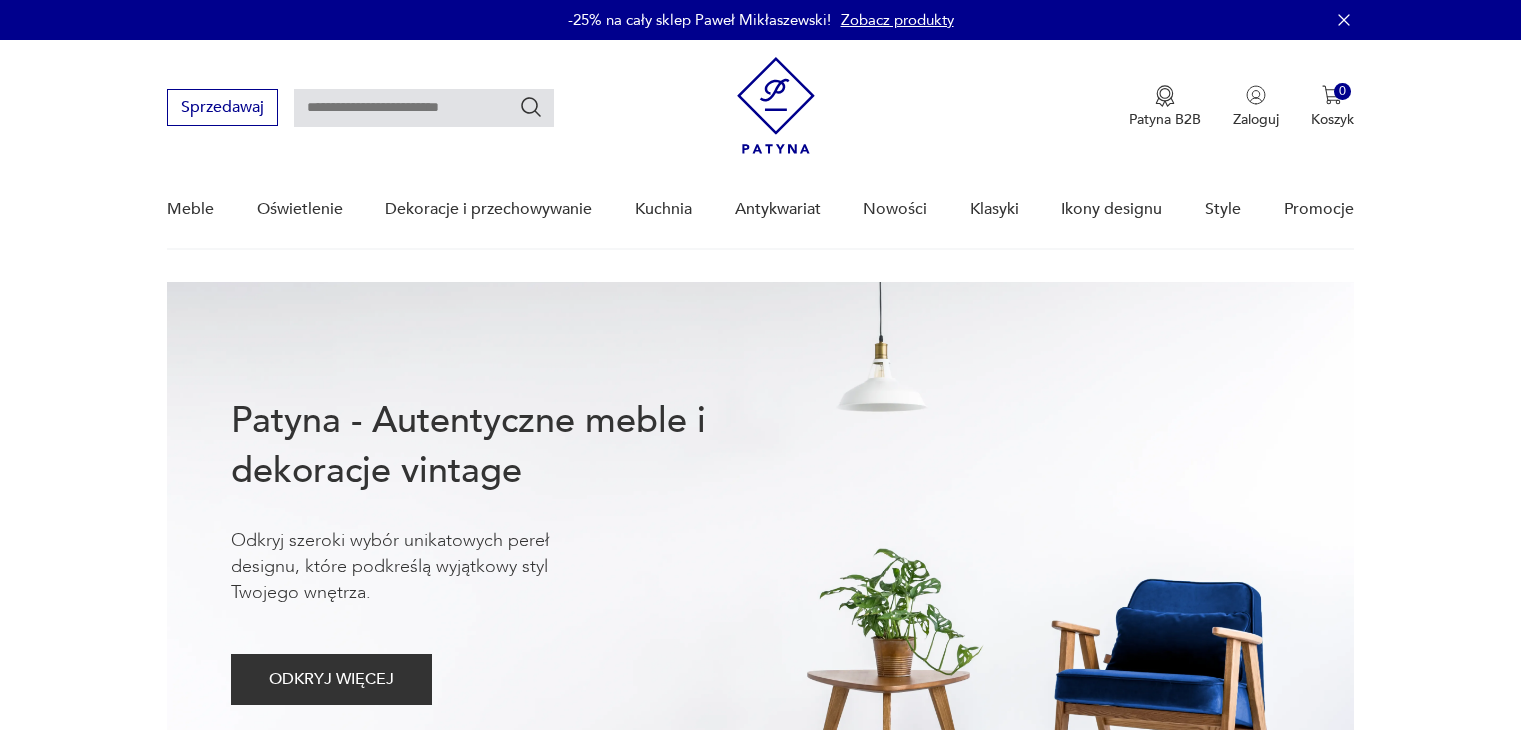 scroll, scrollTop: 0, scrollLeft: 0, axis: both 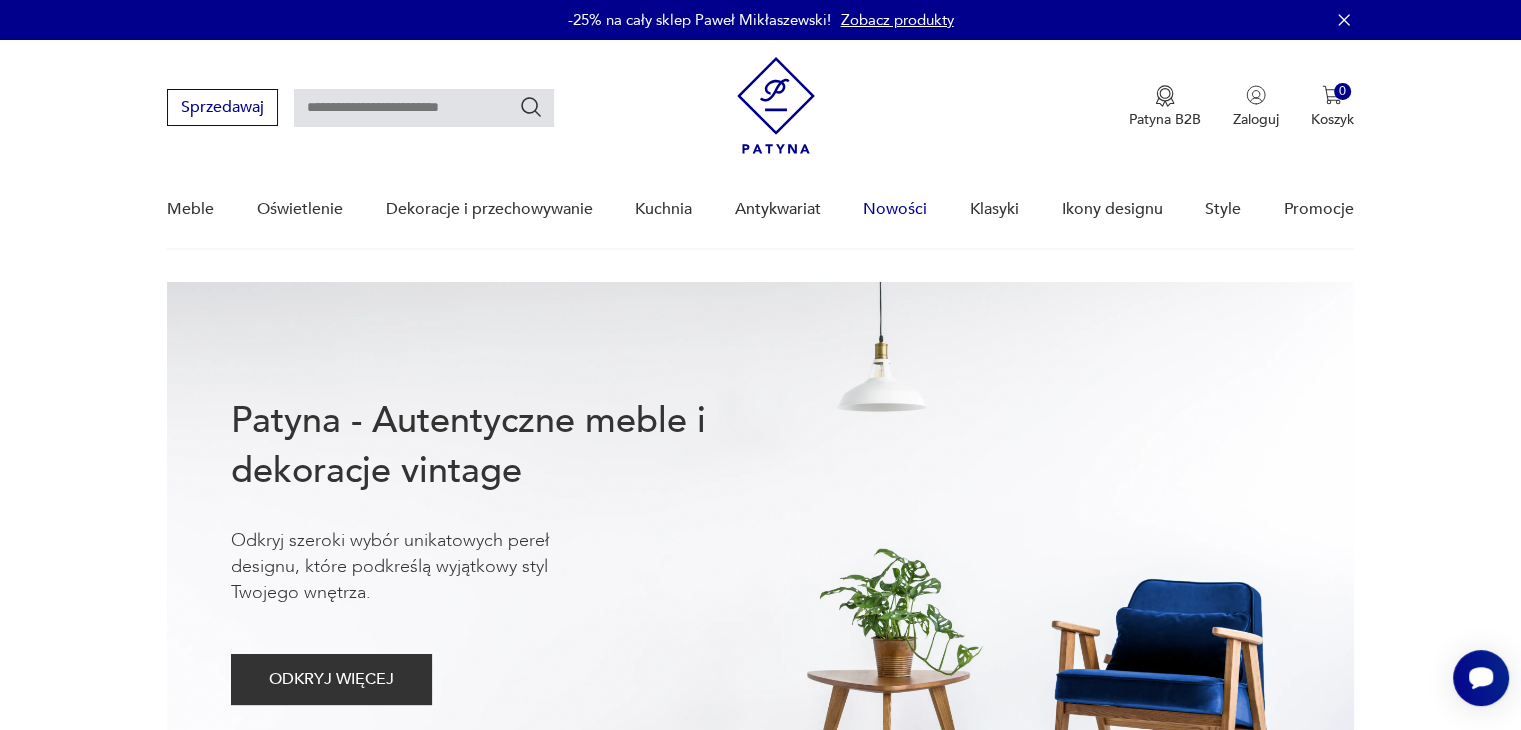 click on "Nowości" at bounding box center [895, 209] 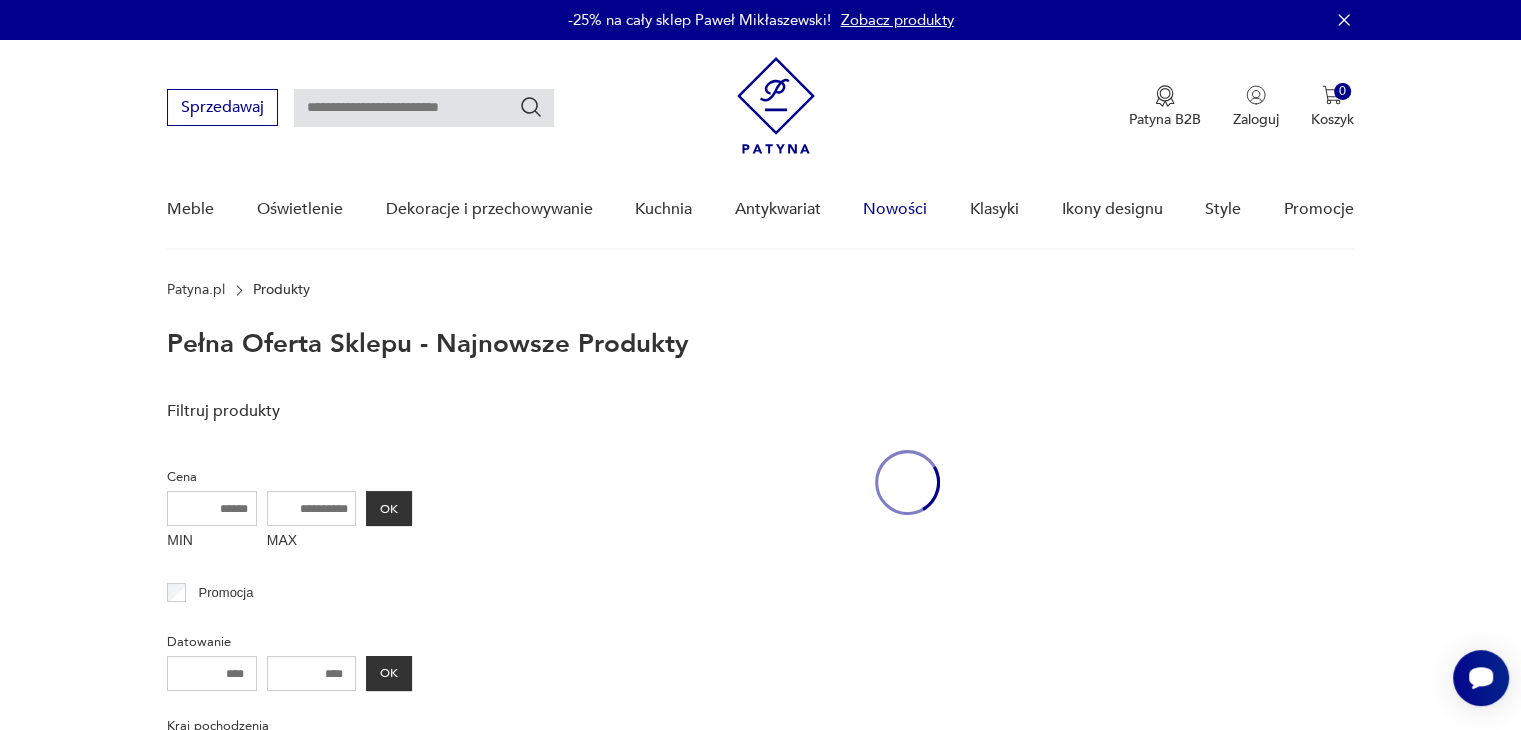 scroll, scrollTop: 89, scrollLeft: 0, axis: vertical 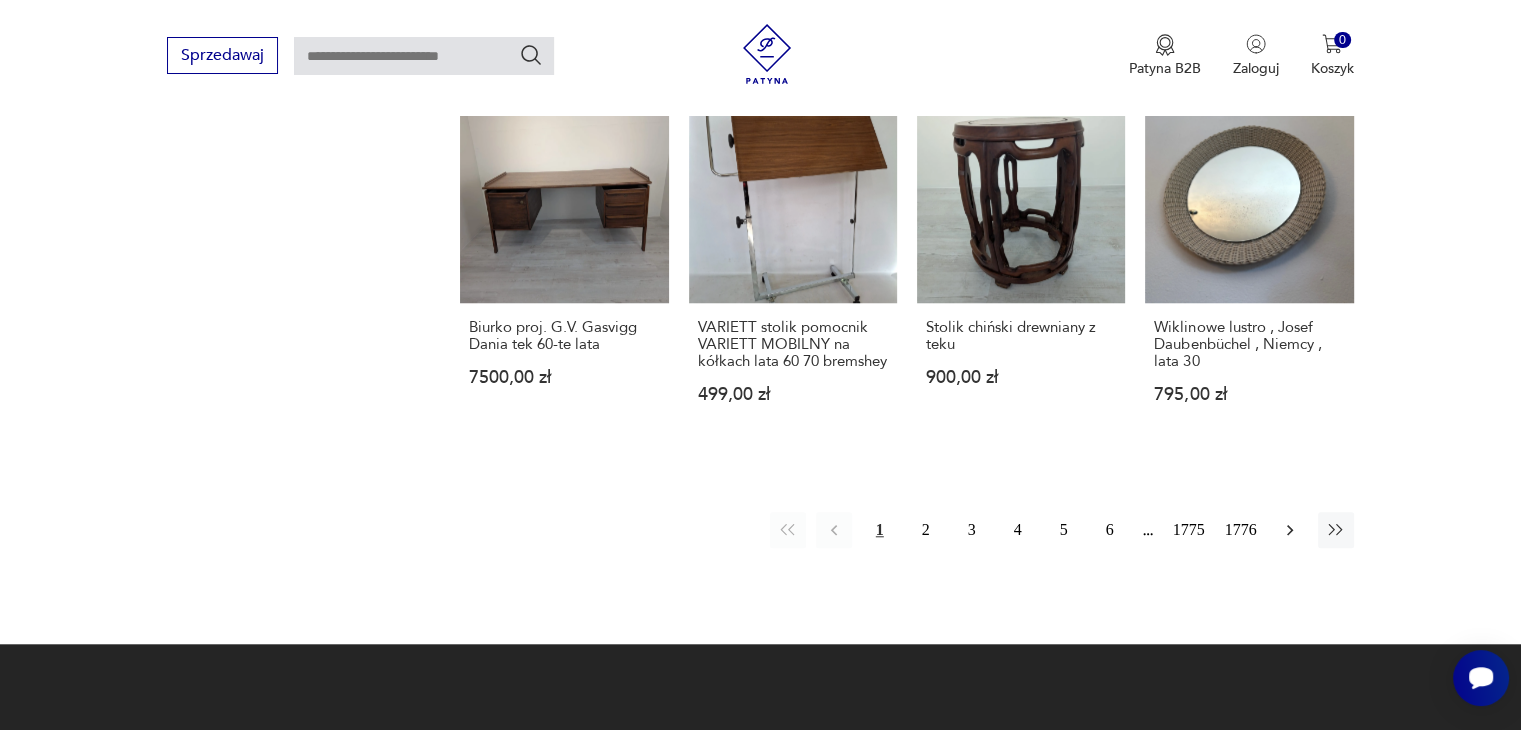click 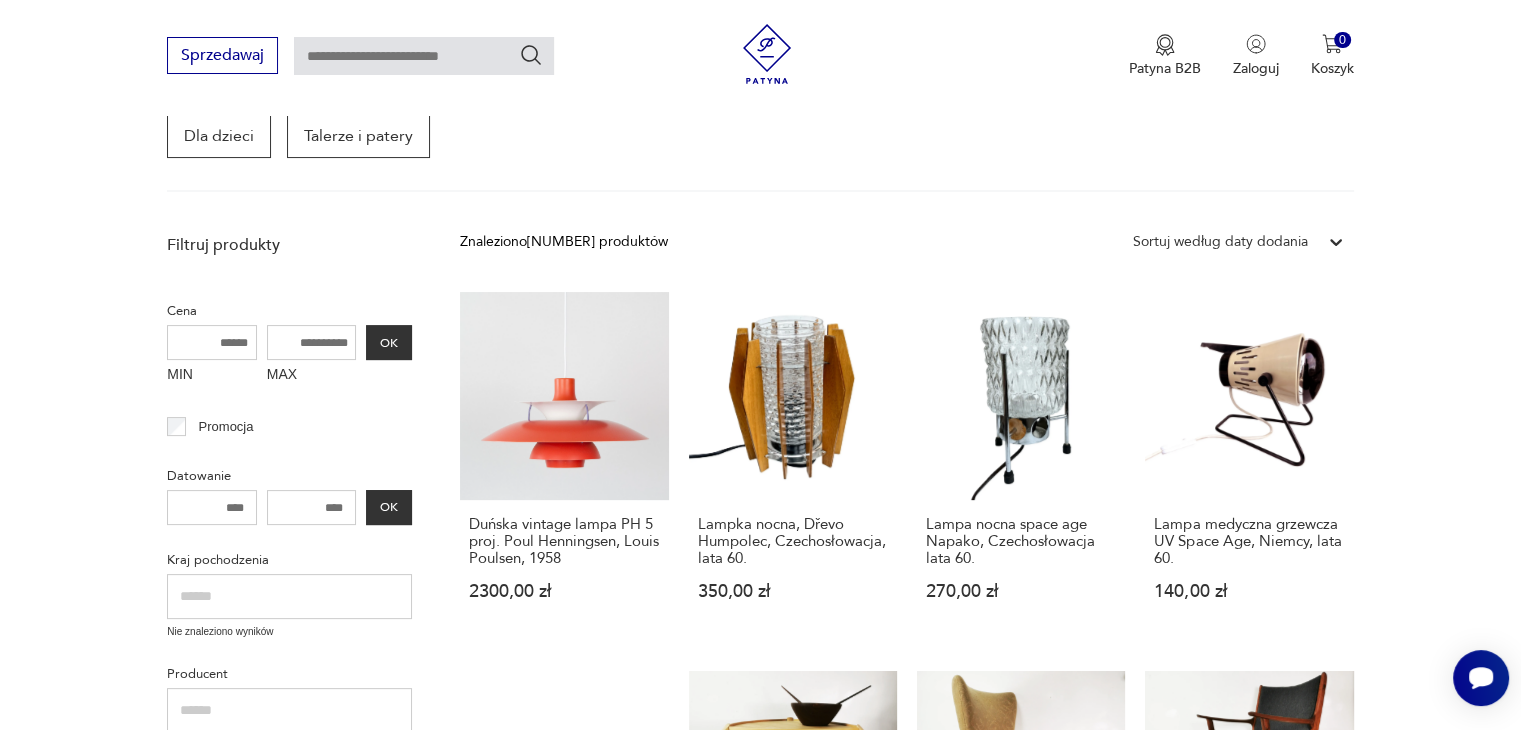 scroll, scrollTop: 258, scrollLeft: 0, axis: vertical 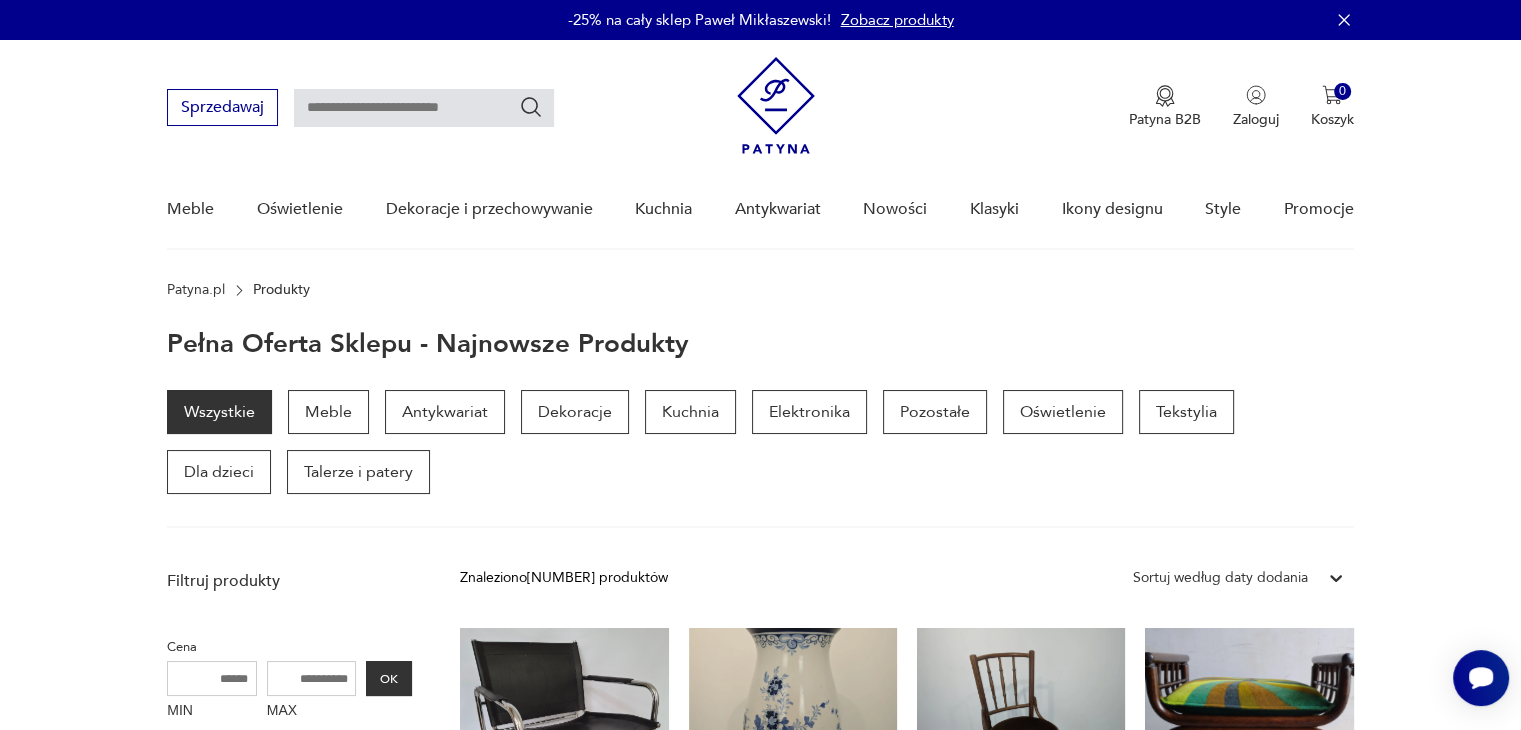 click at bounding box center [424, 108] 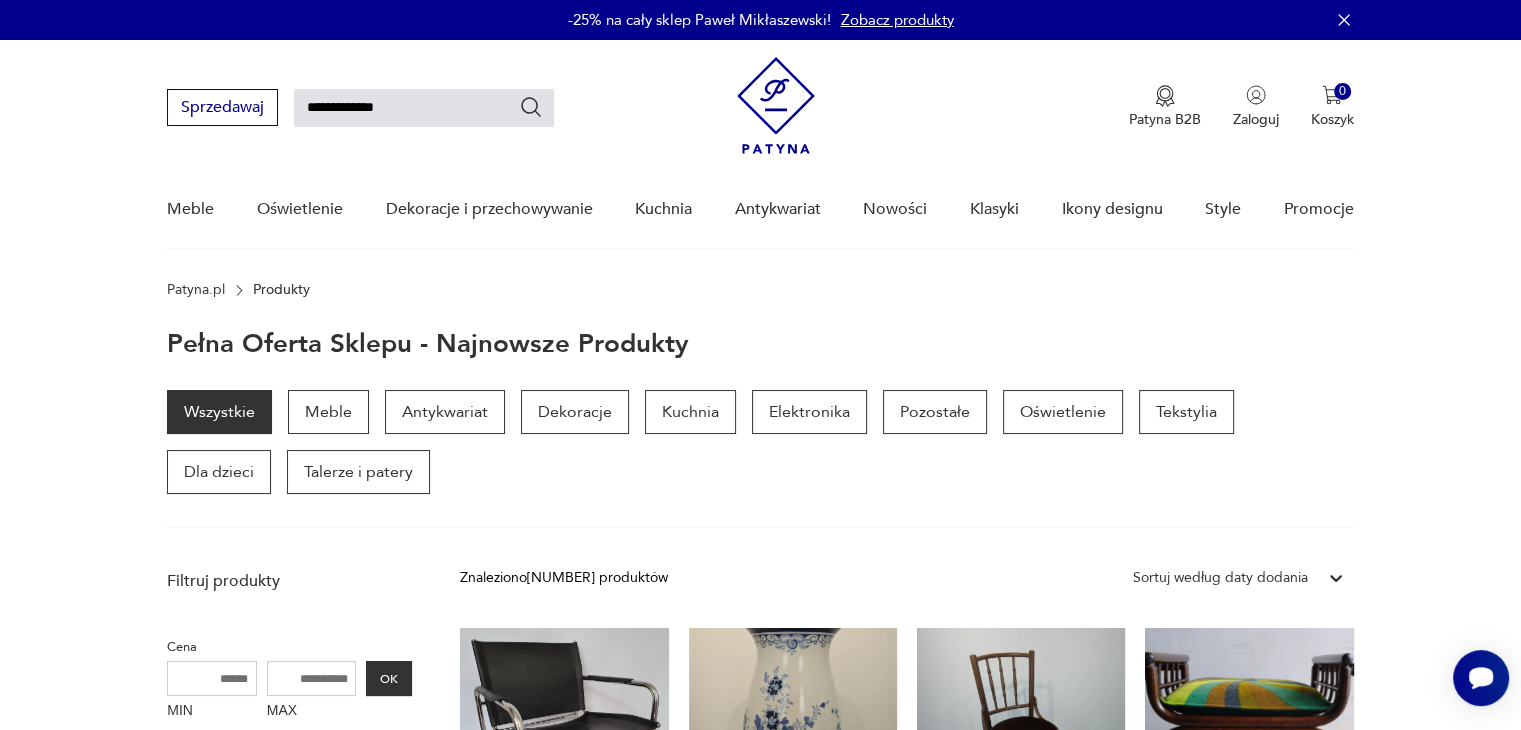 type on "**********" 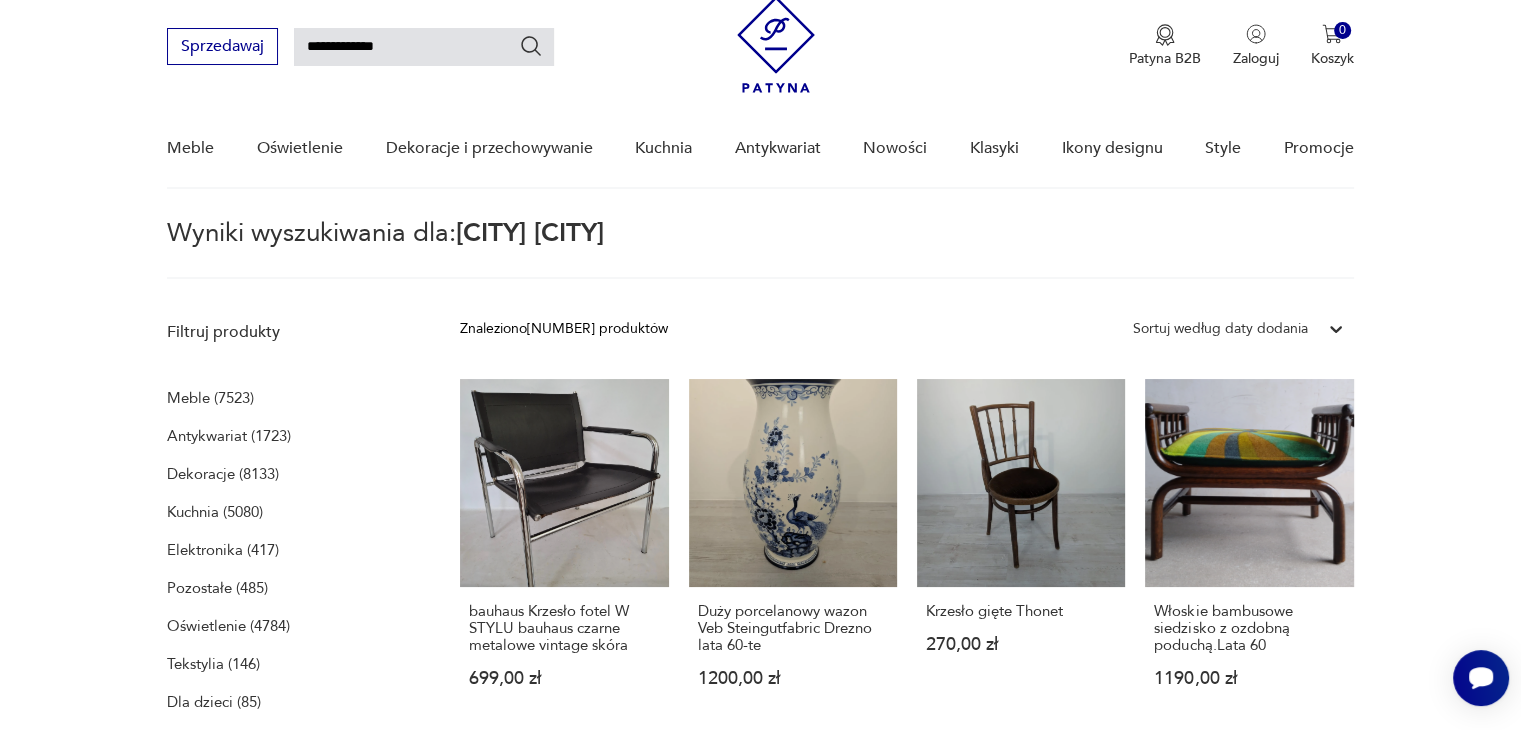 scroll, scrollTop: 71, scrollLeft: 0, axis: vertical 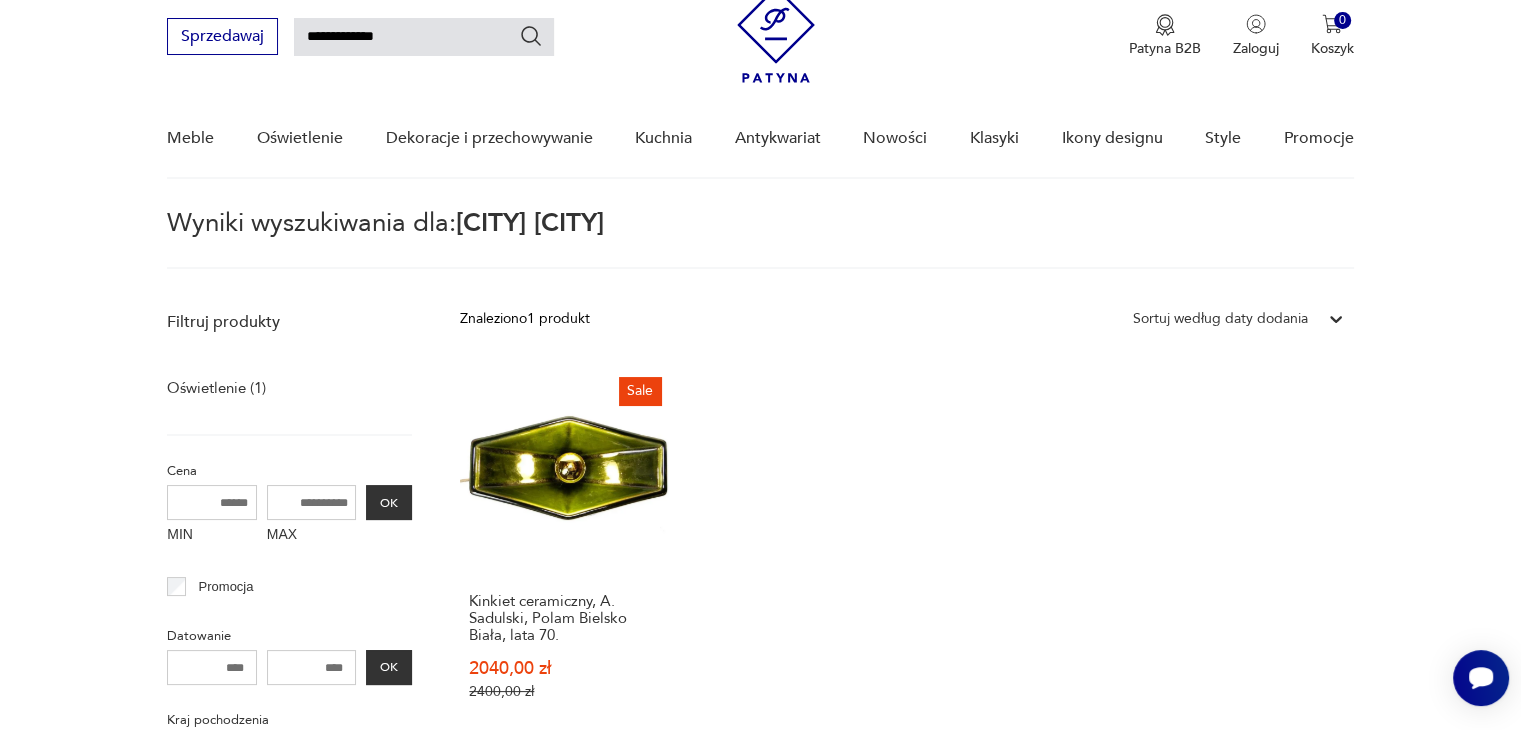 click on "**********" at bounding box center [424, 37] 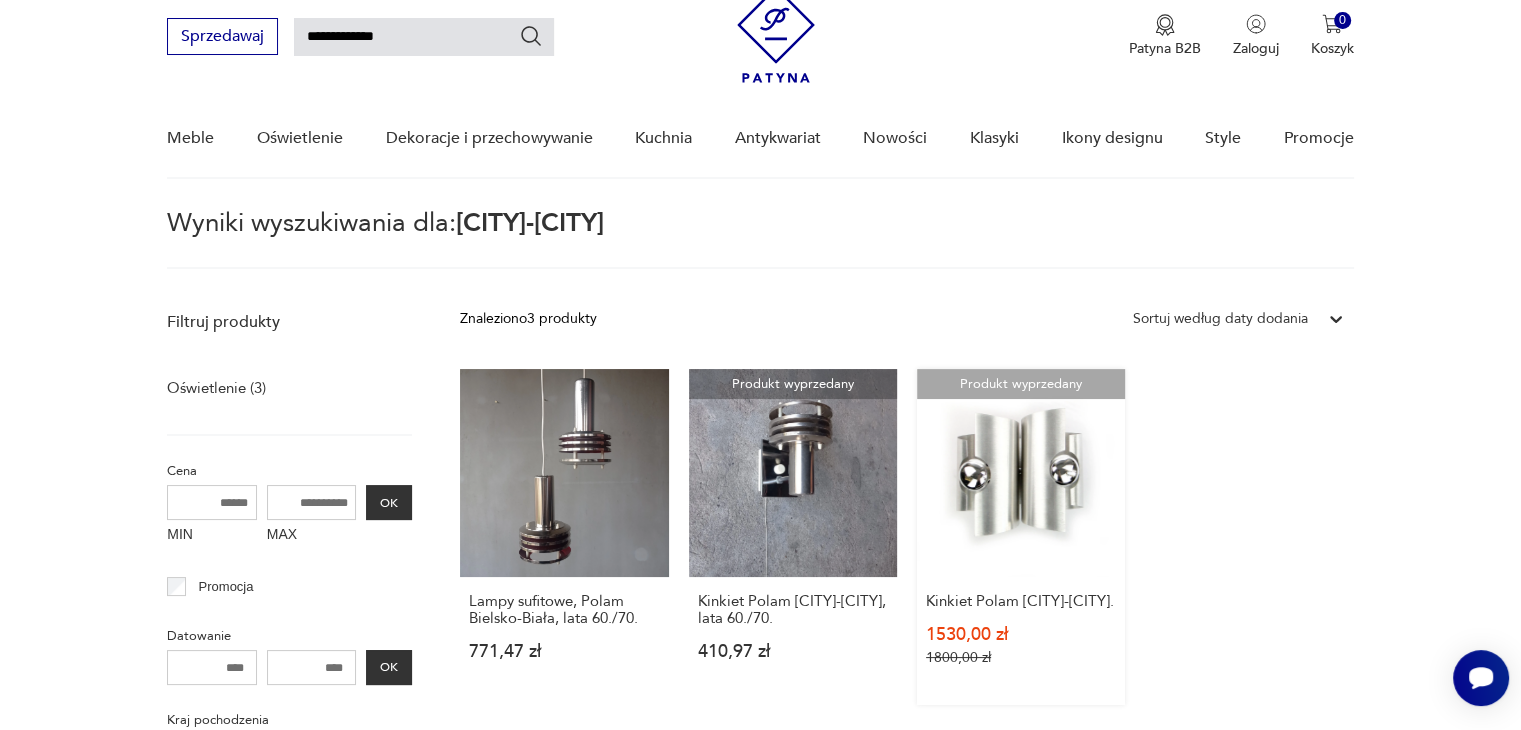 click on "Produkt wyprzedany Kinkiet Polam Bielsko-Biała. 1530,00 zł 1800,00 zł" at bounding box center [1021, 537] 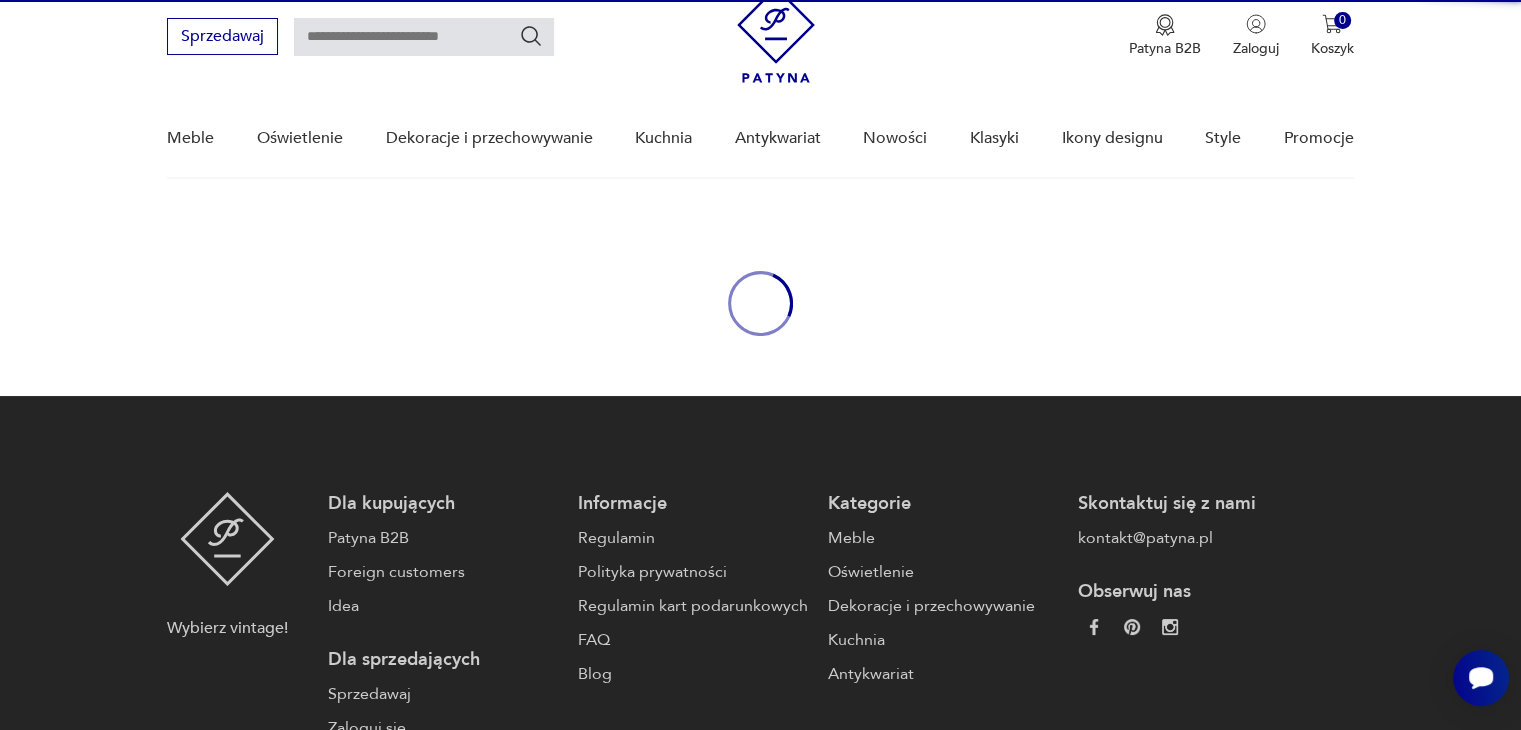 scroll, scrollTop: 0, scrollLeft: 0, axis: both 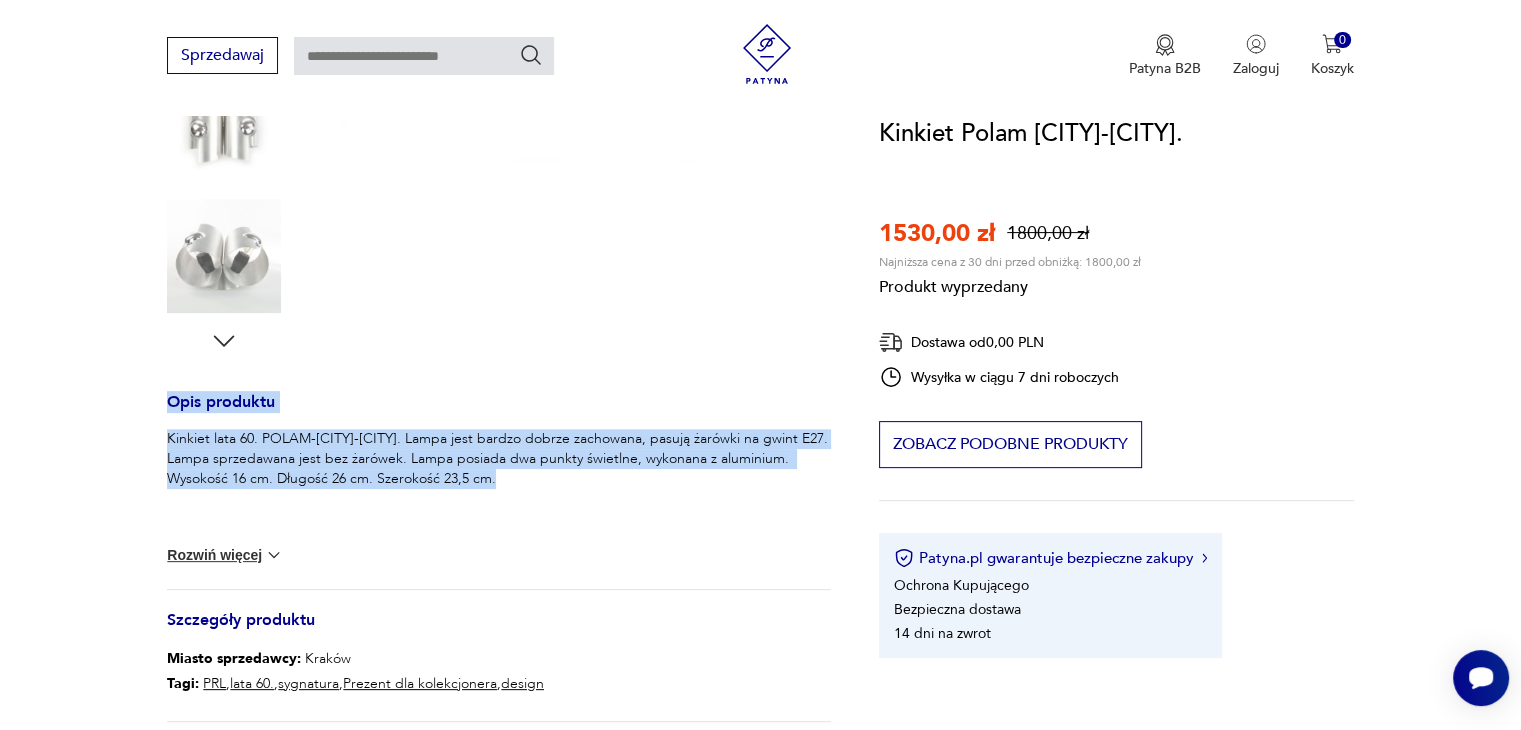 drag, startPoint x: 152, startPoint y: 421, endPoint x: 520, endPoint y: 517, distance: 380.31564 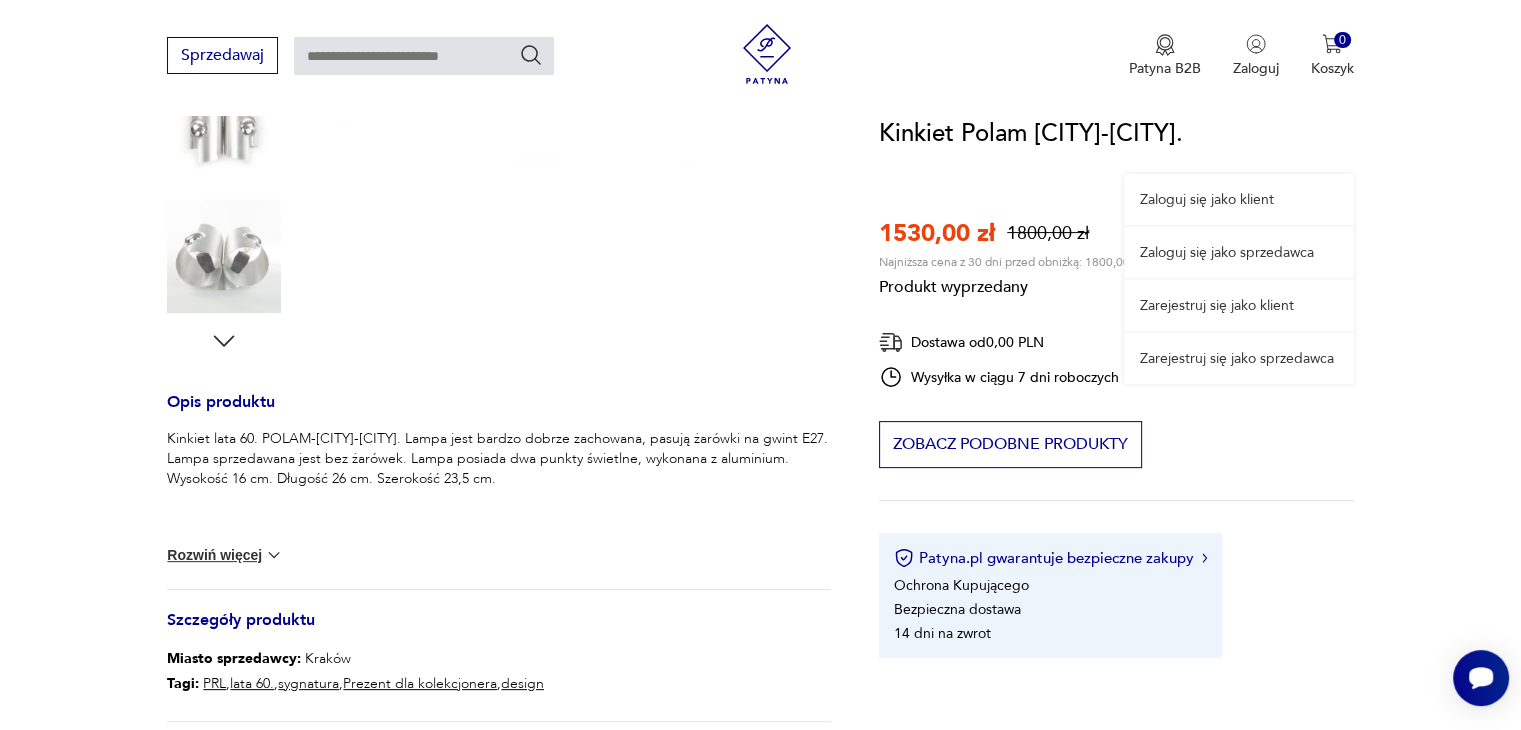 click on "Zaloguj się jako sprzedawca" at bounding box center (1239, 252) 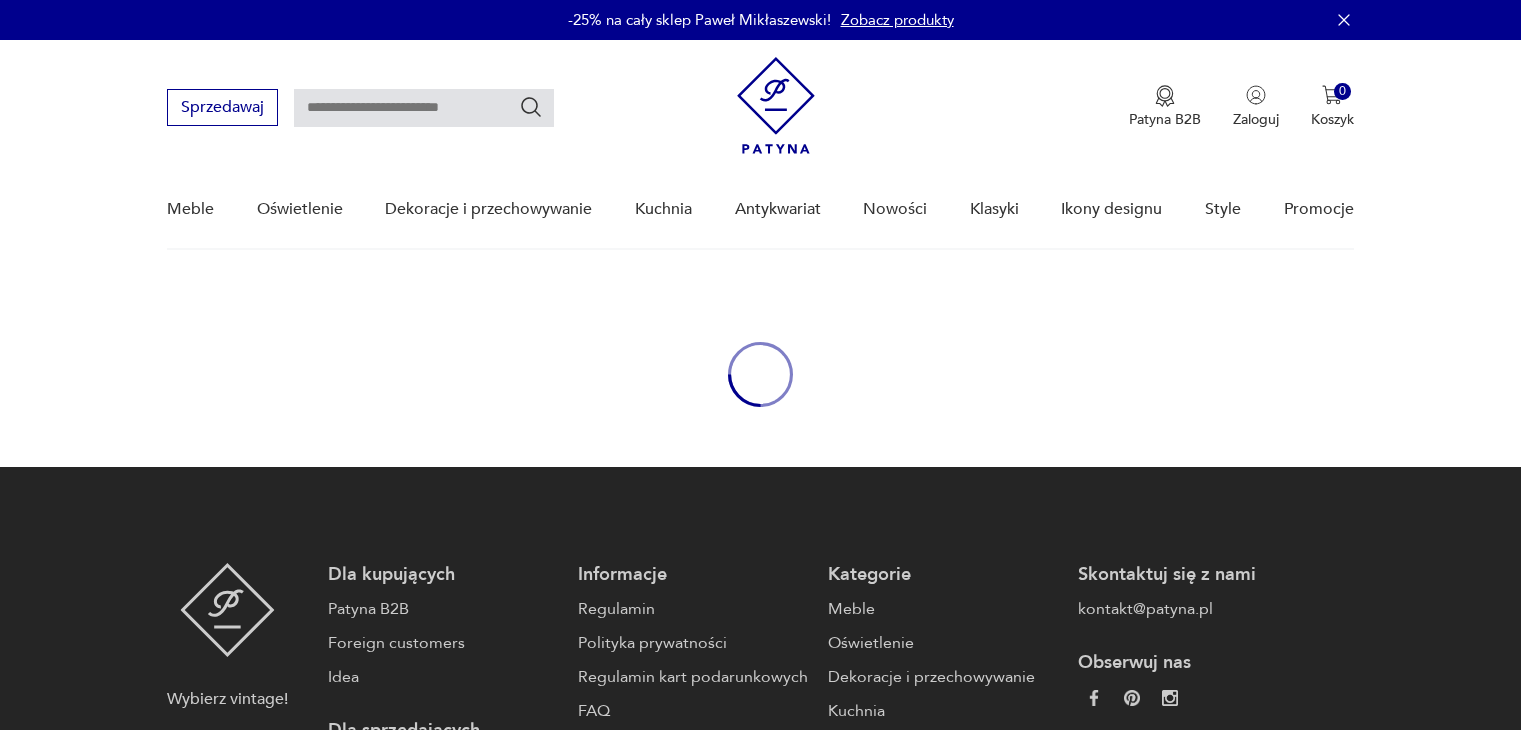 scroll, scrollTop: 0, scrollLeft: 0, axis: both 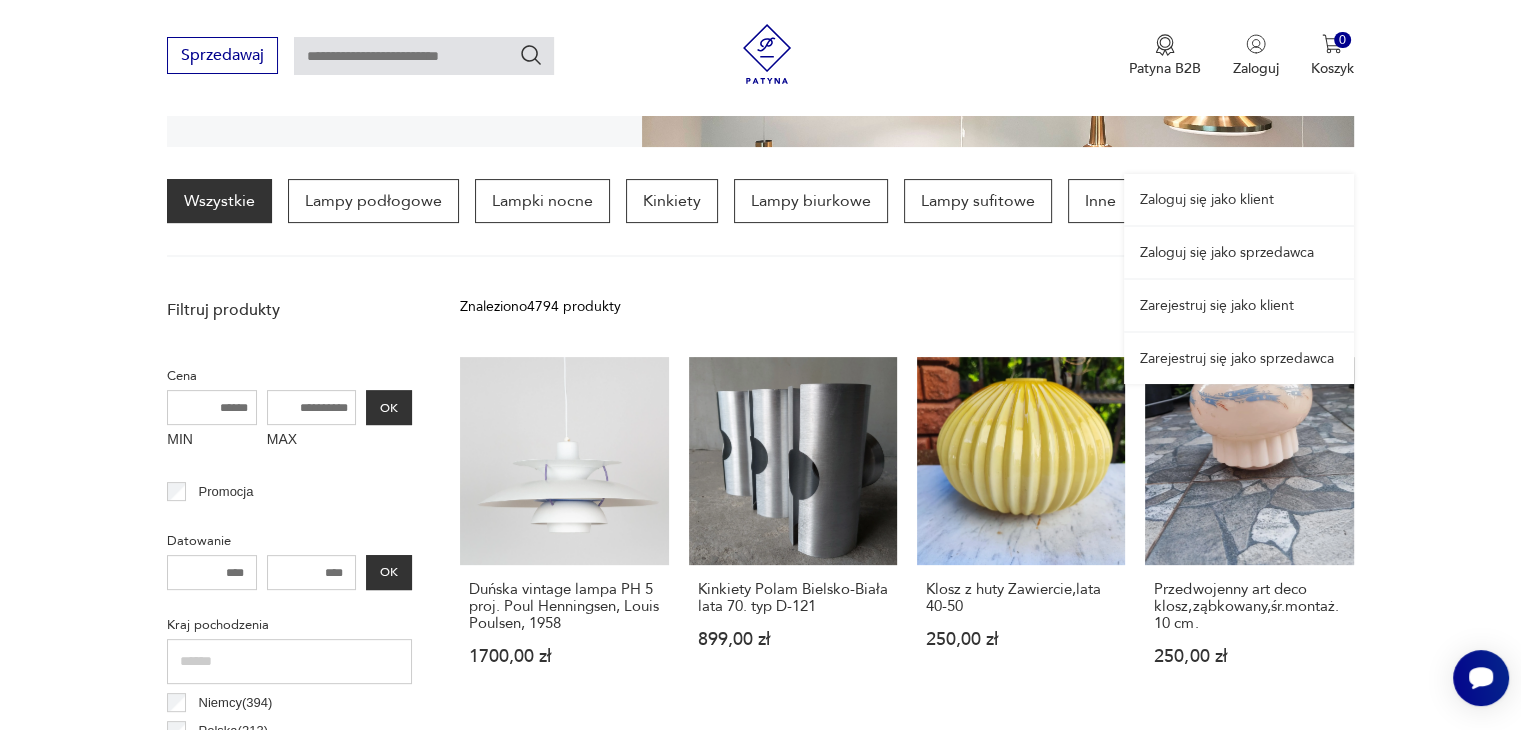 click on "Zaloguj się jako sprzedawca" at bounding box center [1239, 252] 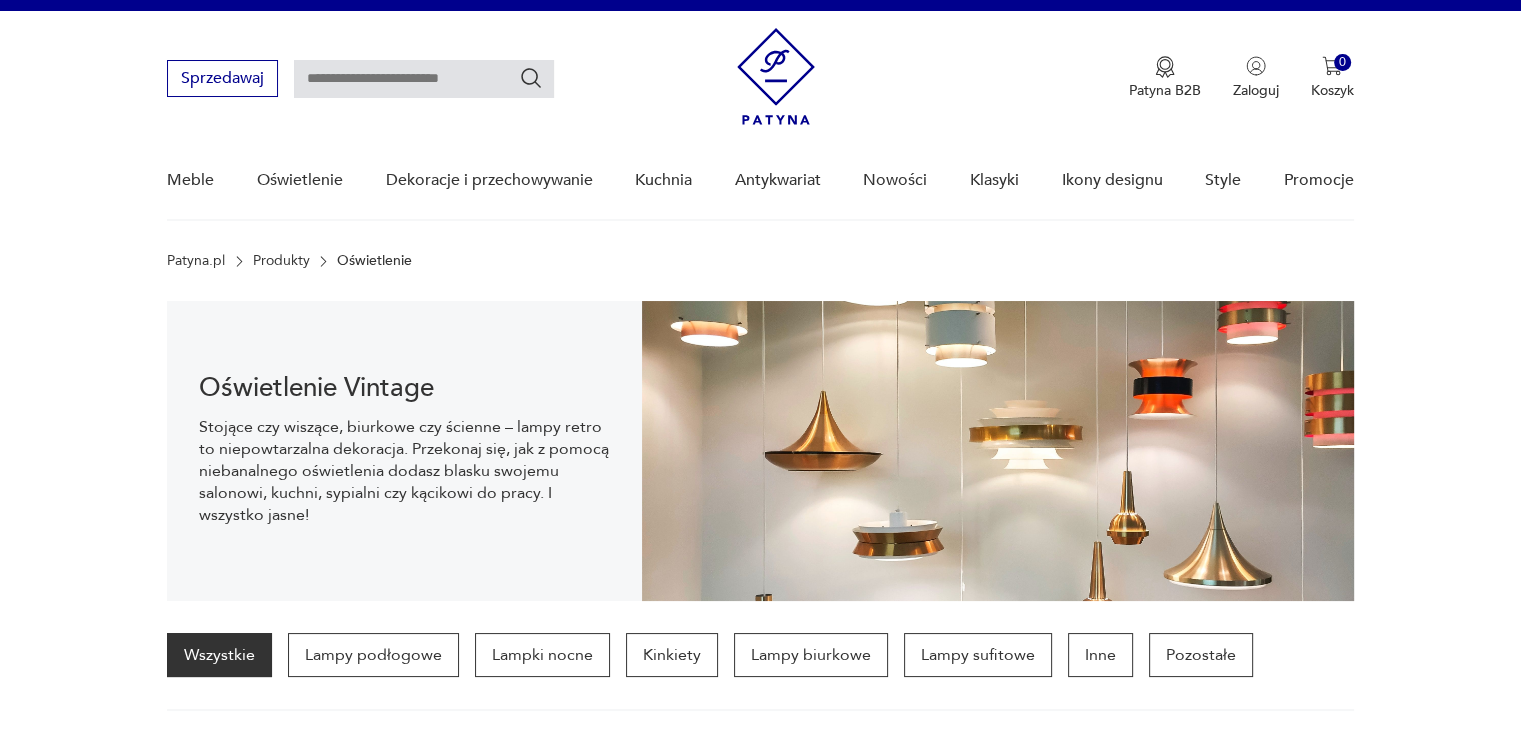scroll, scrollTop: 29, scrollLeft: 0, axis: vertical 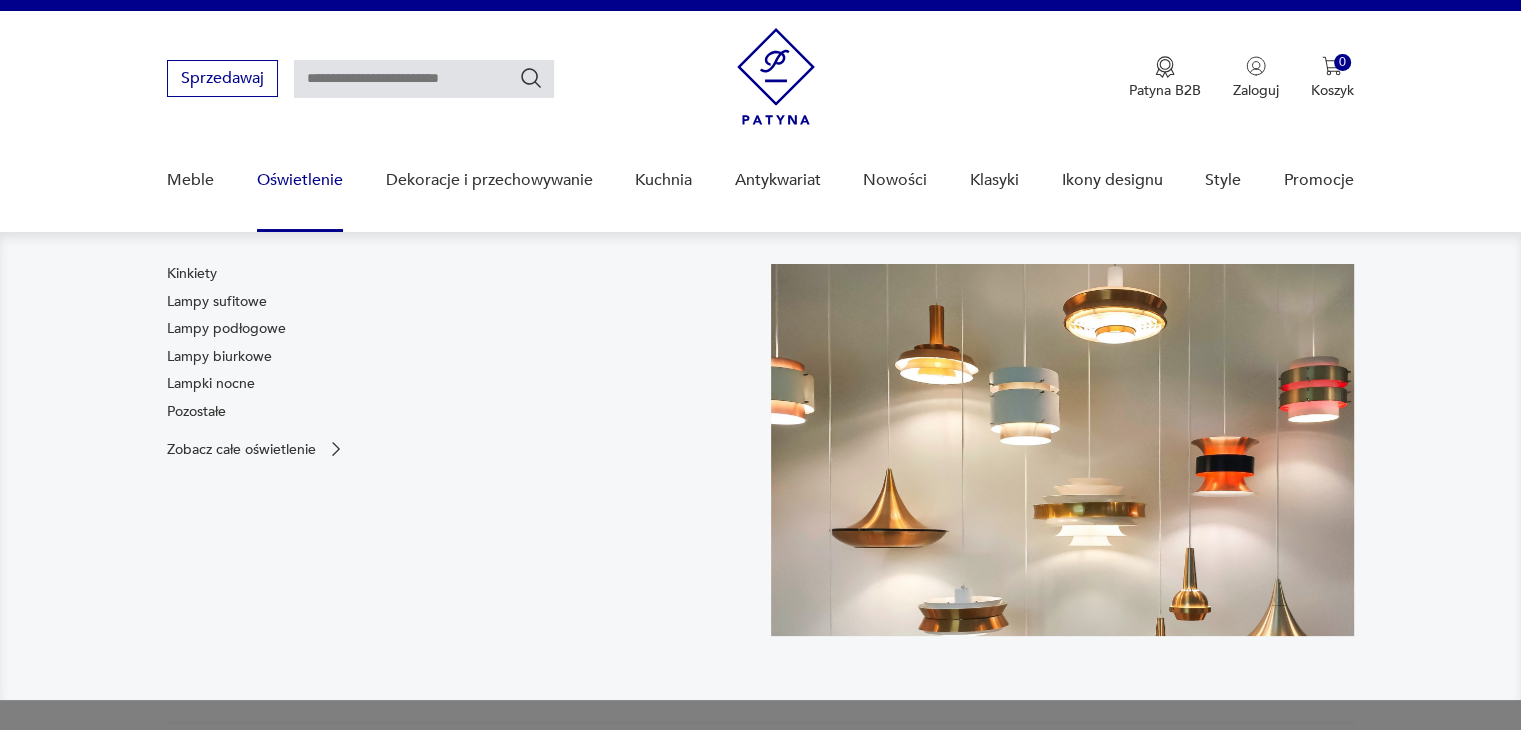 click on "Oświetlenie" at bounding box center (300, 180) 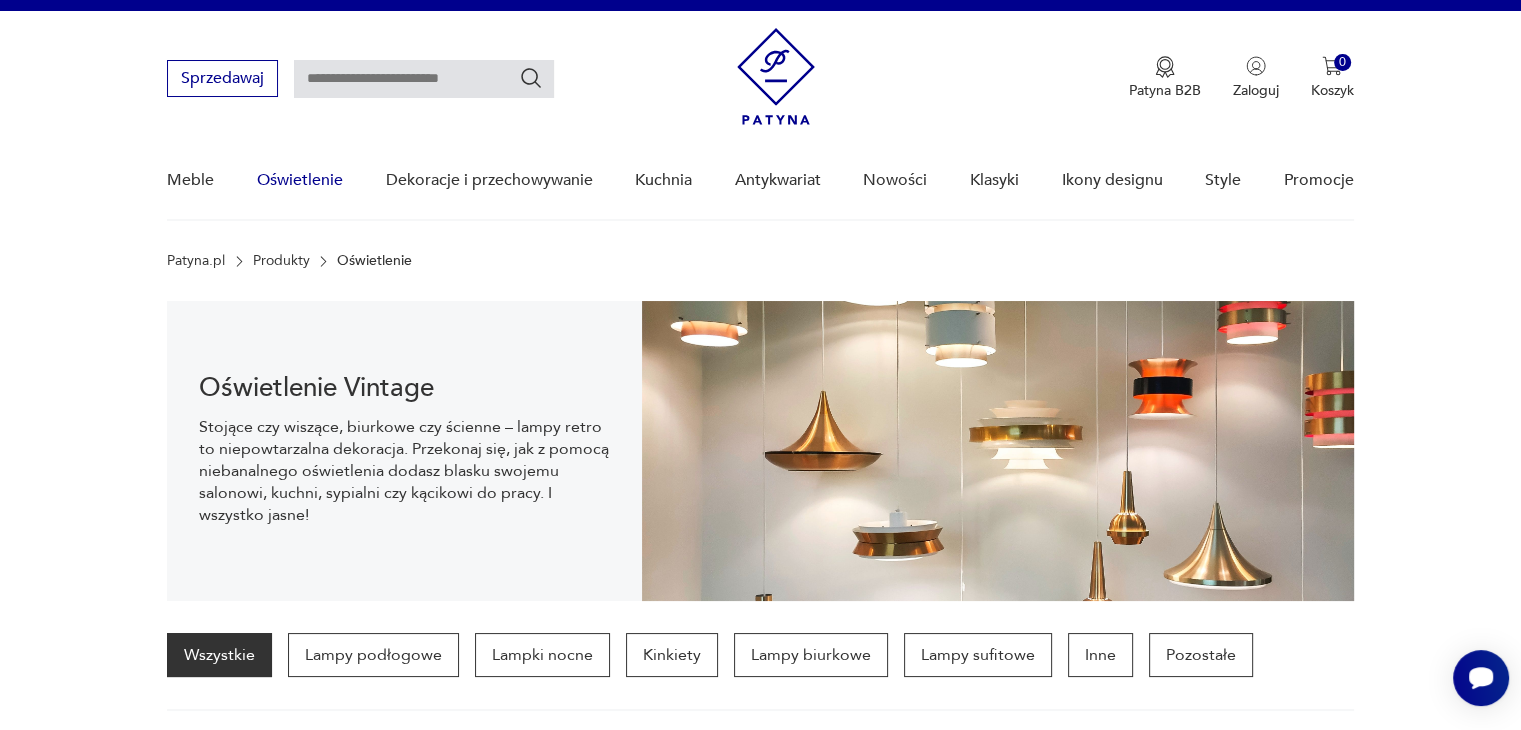 scroll, scrollTop: 0, scrollLeft: 0, axis: both 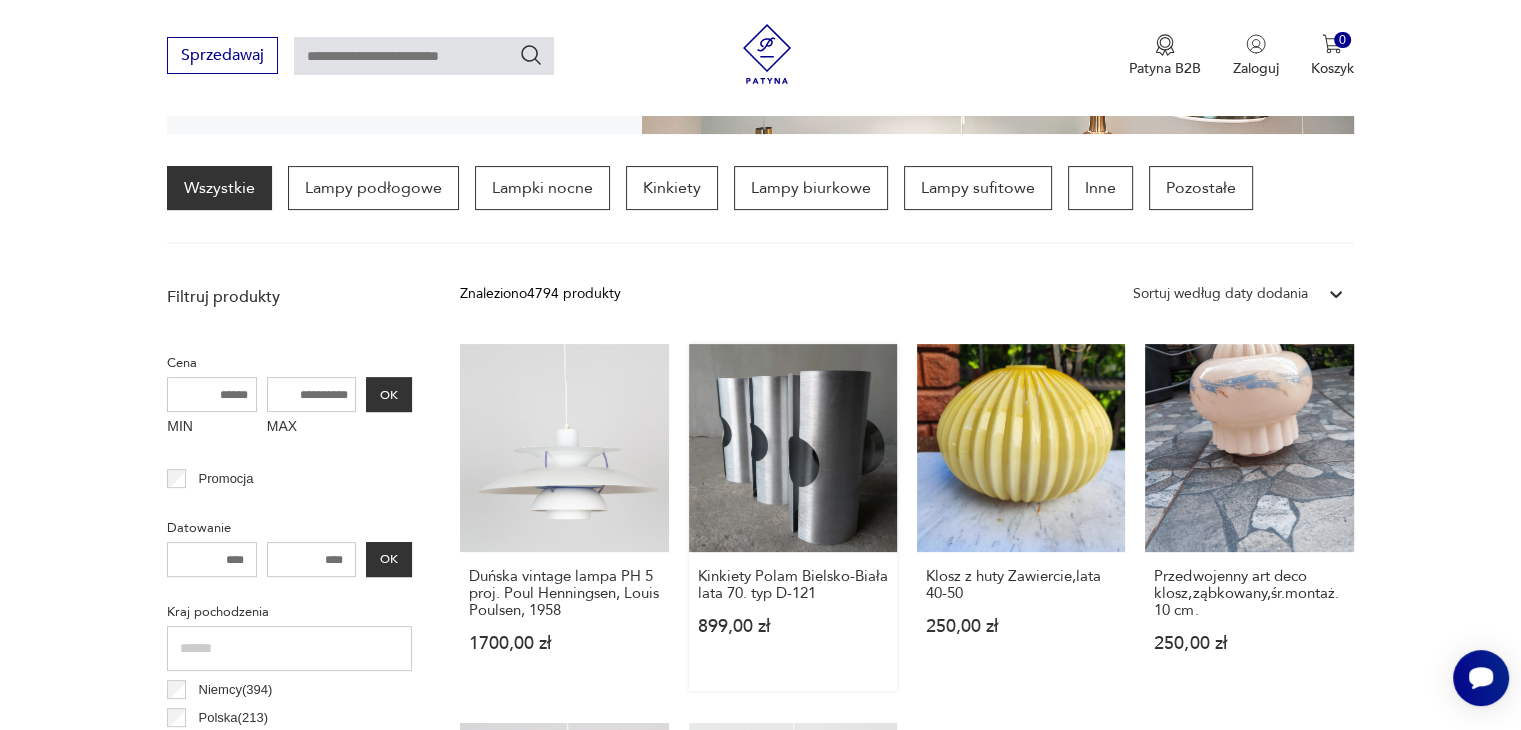 click on "Kinkiety Polam [CITY] lata 70. typ D-121 899,00 zł" at bounding box center [793, 517] 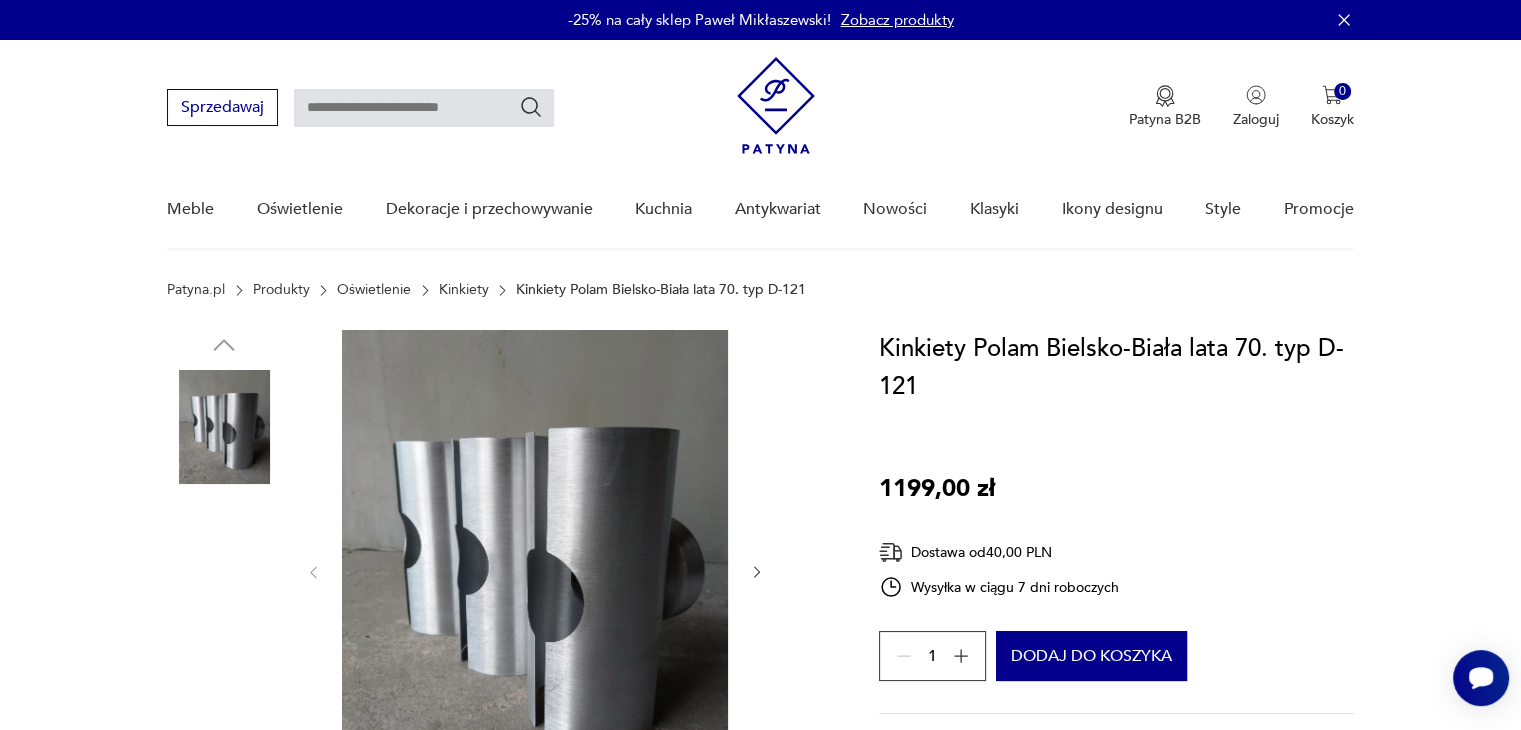scroll, scrollTop: 0, scrollLeft: 0, axis: both 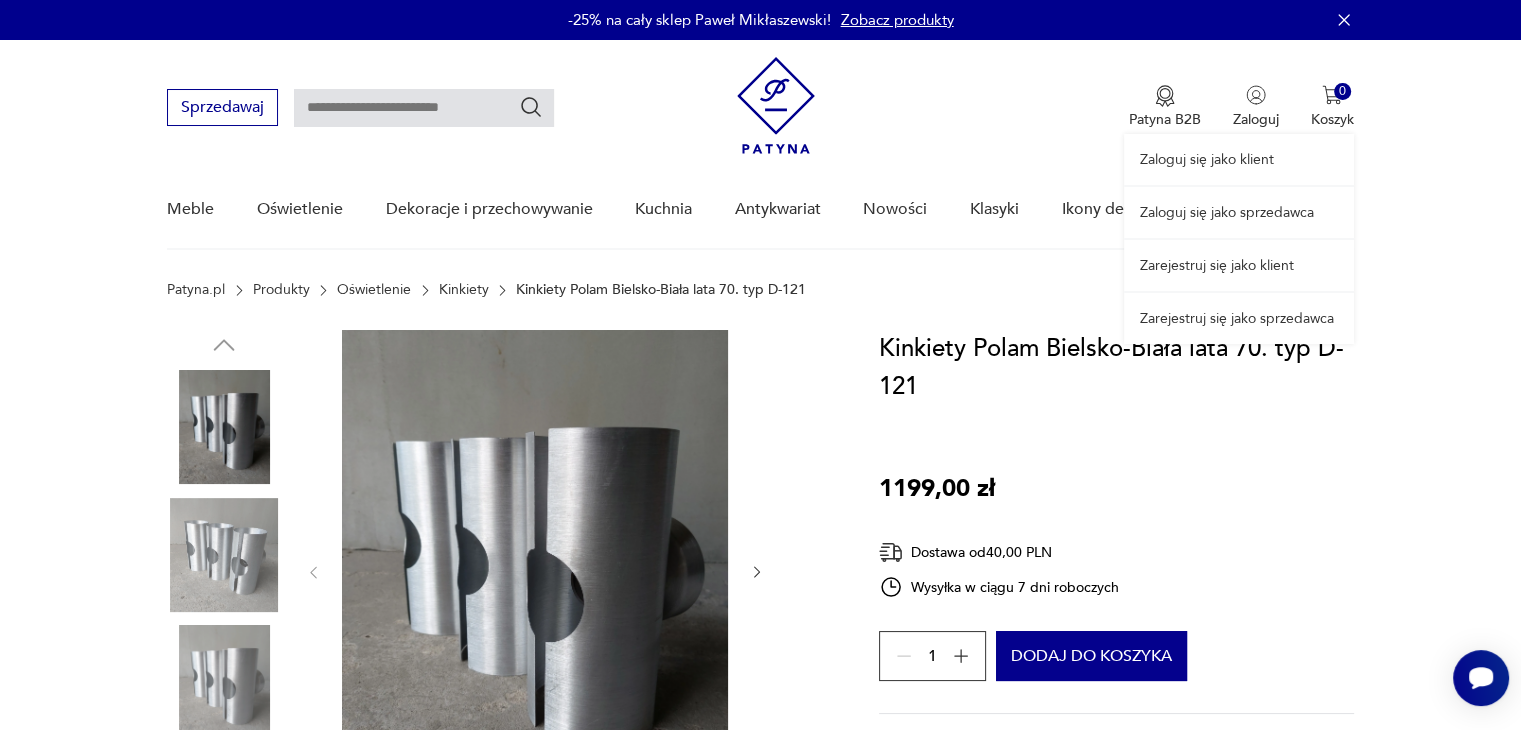 click on "Zaloguj się jako sprzedawca" at bounding box center [1239, 212] 